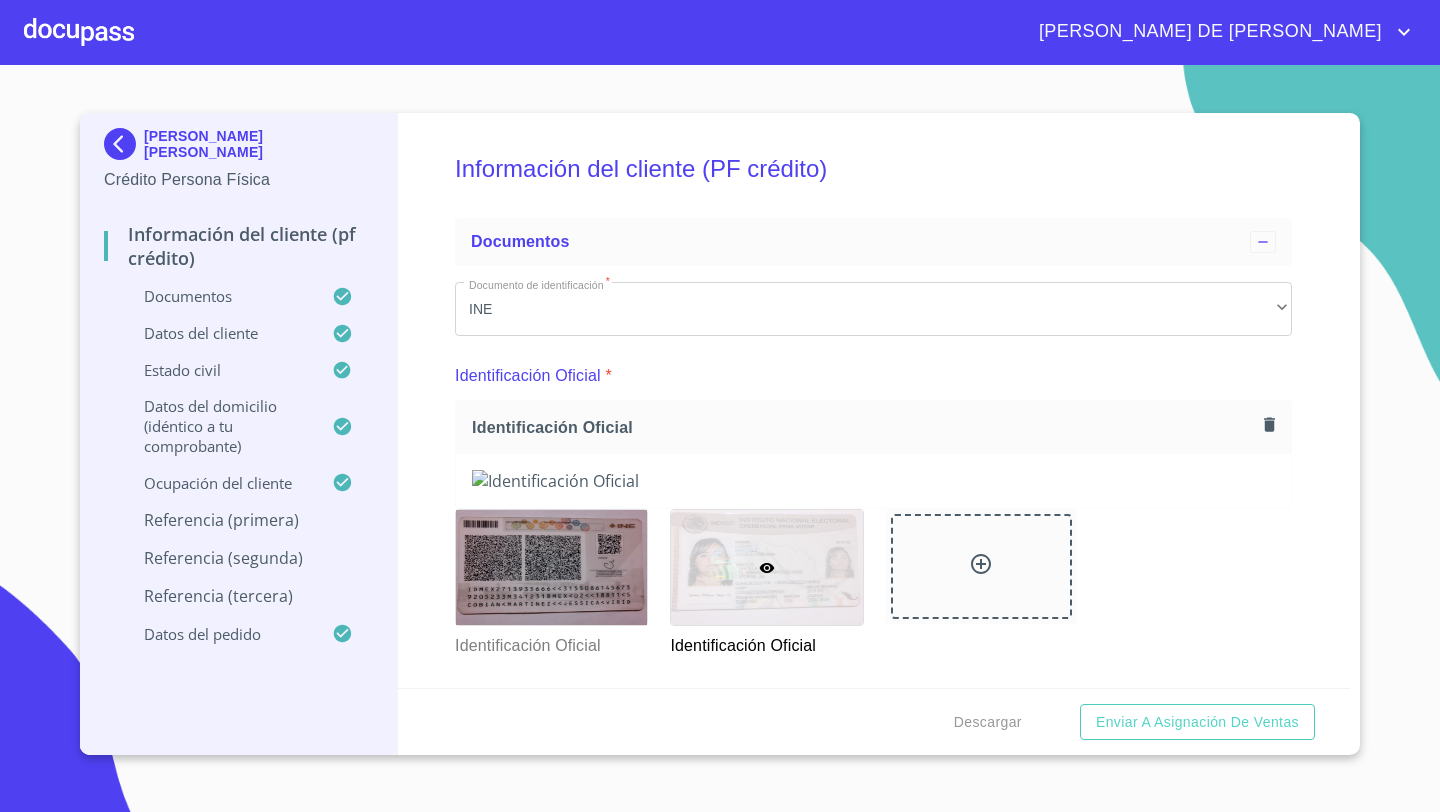 scroll, scrollTop: 0, scrollLeft: 0, axis: both 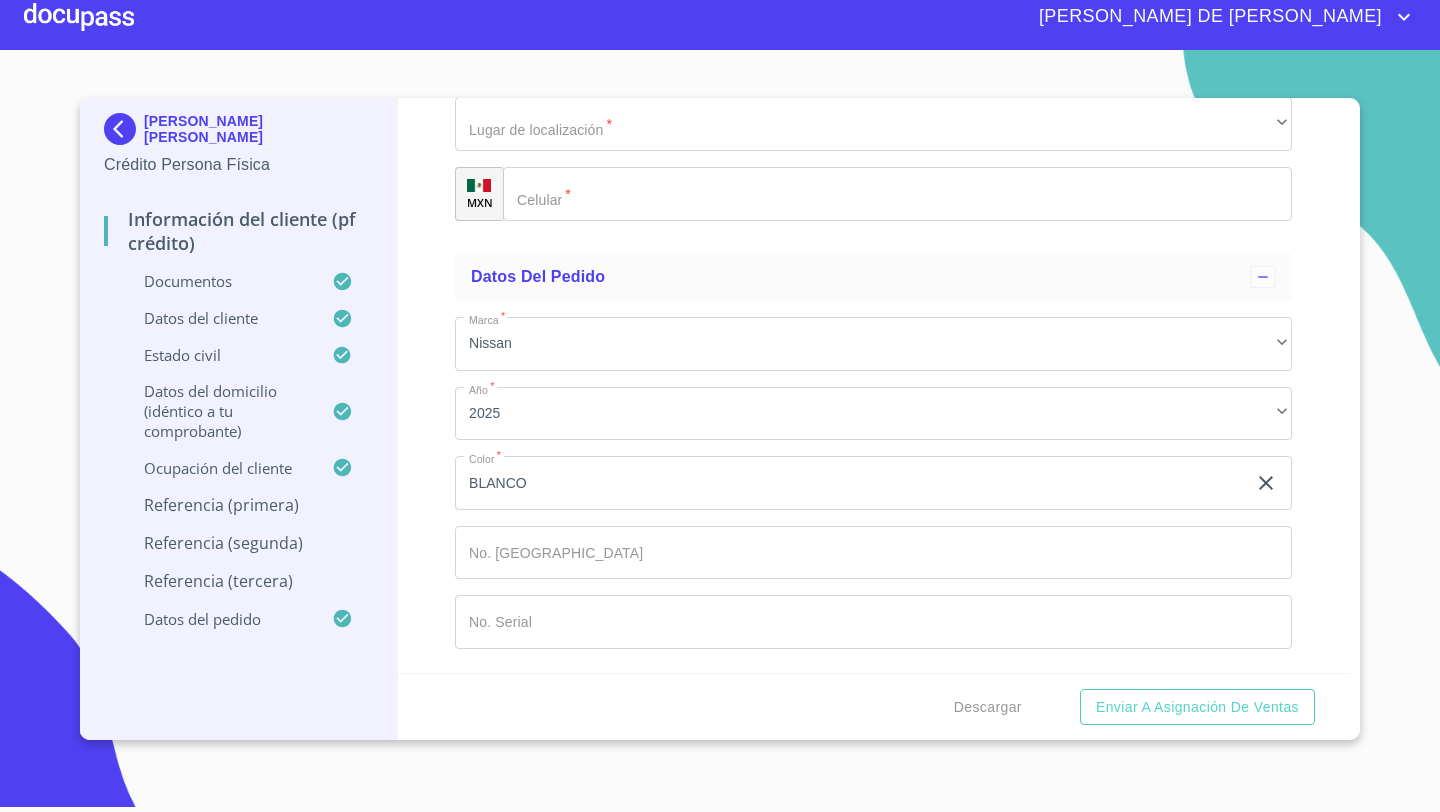 click on "+52 ​" at bounding box center (898, -942) 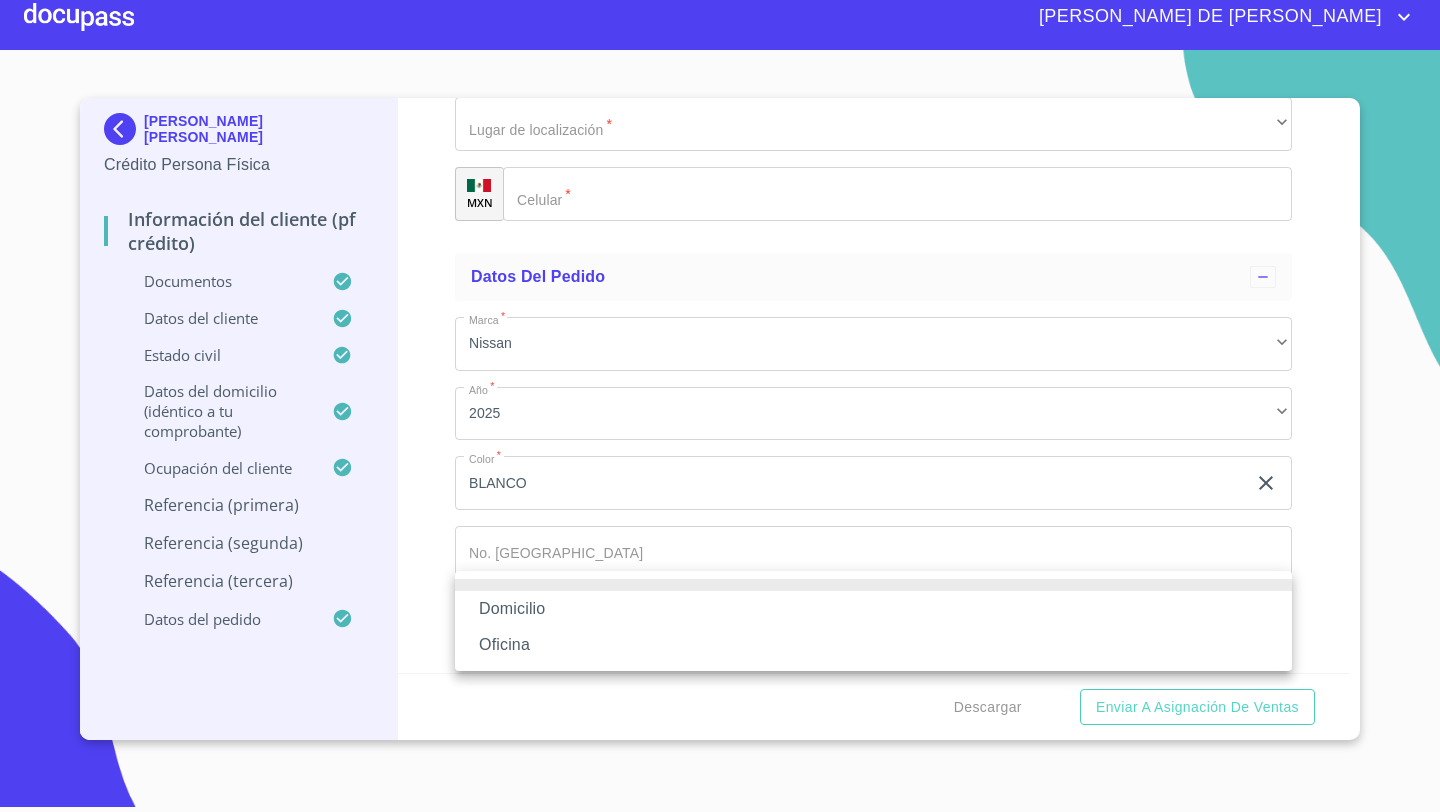 click on "Oficina" at bounding box center (873, 645) 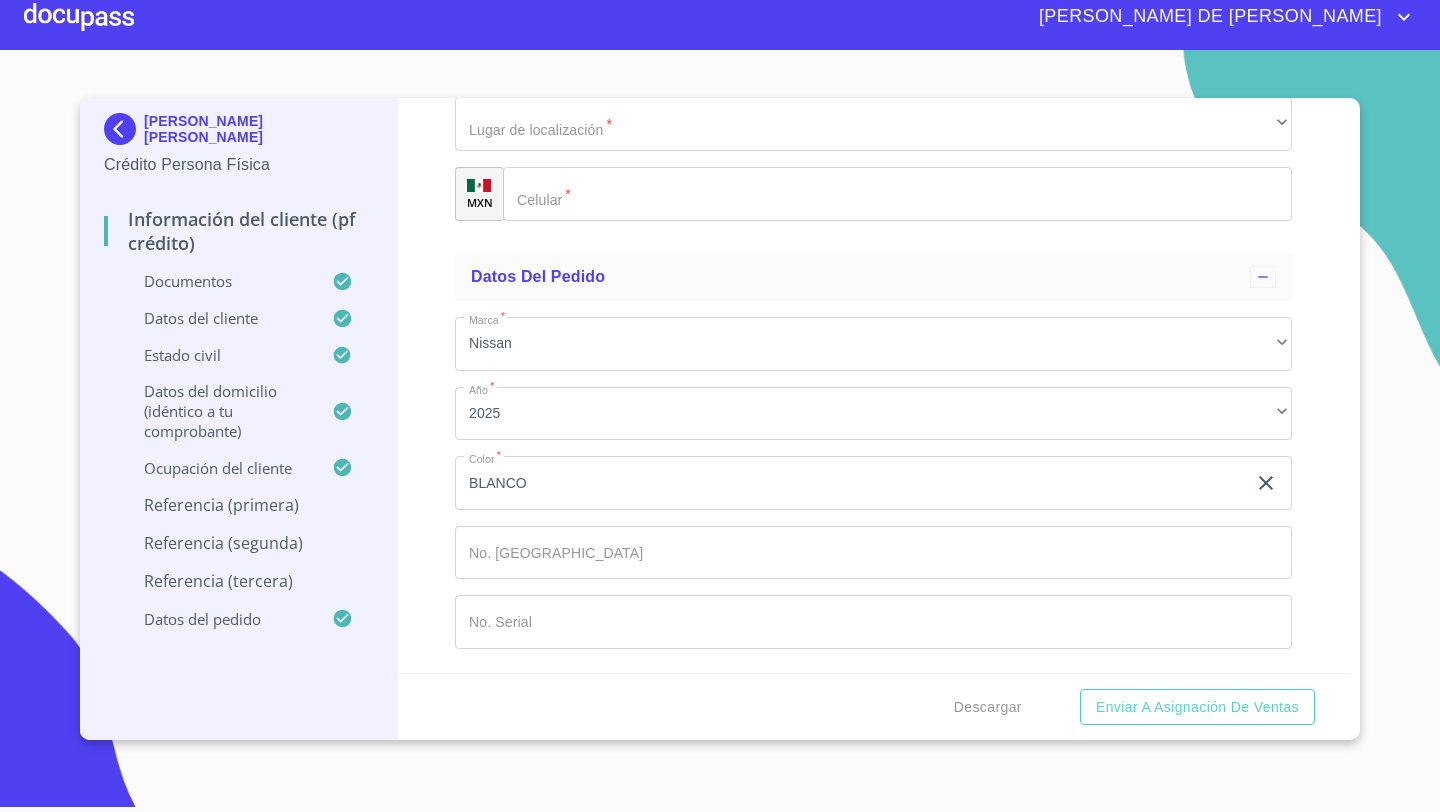 click on "Documento de identificación   *" at bounding box center [850, -5440] 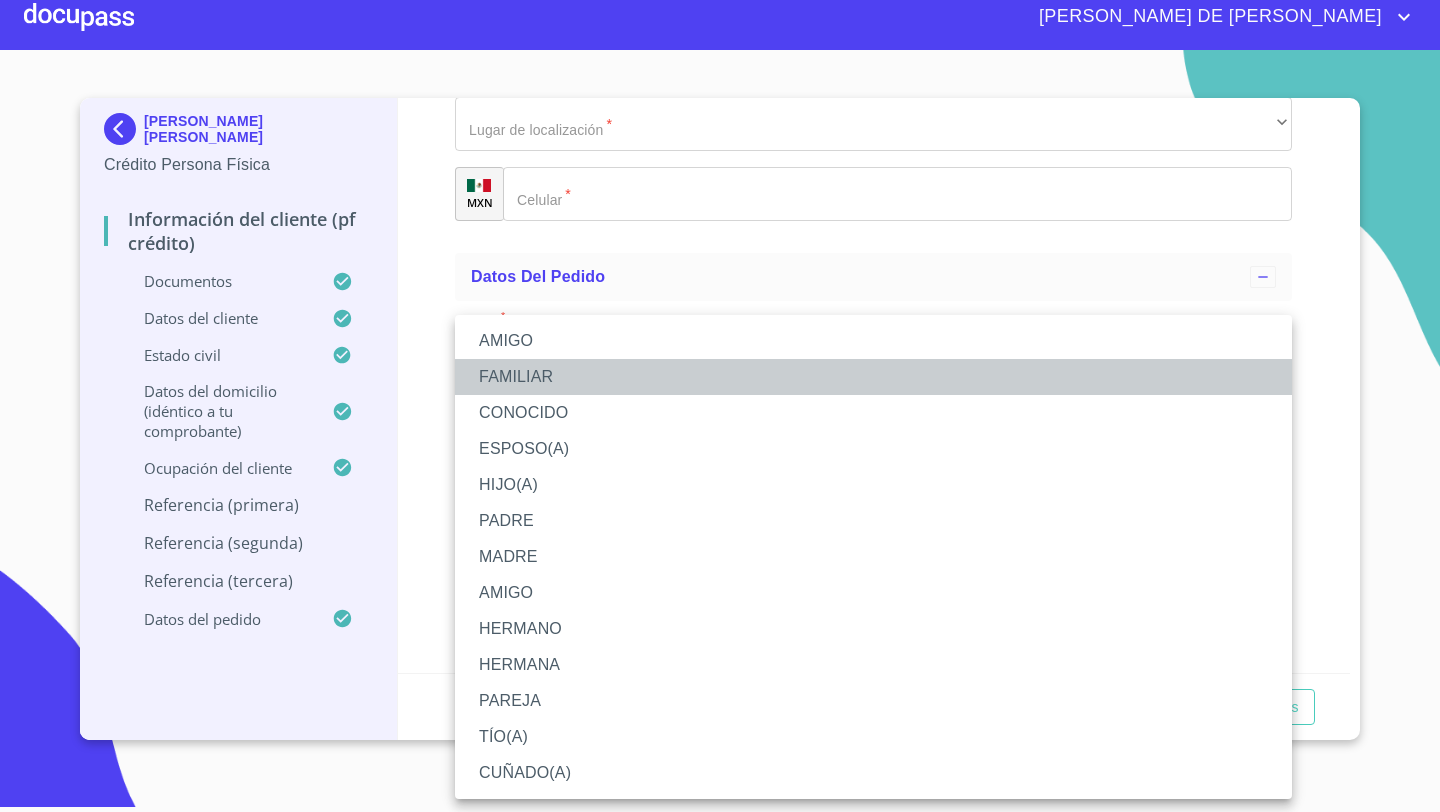 click on "FAMILIAR" at bounding box center [873, 377] 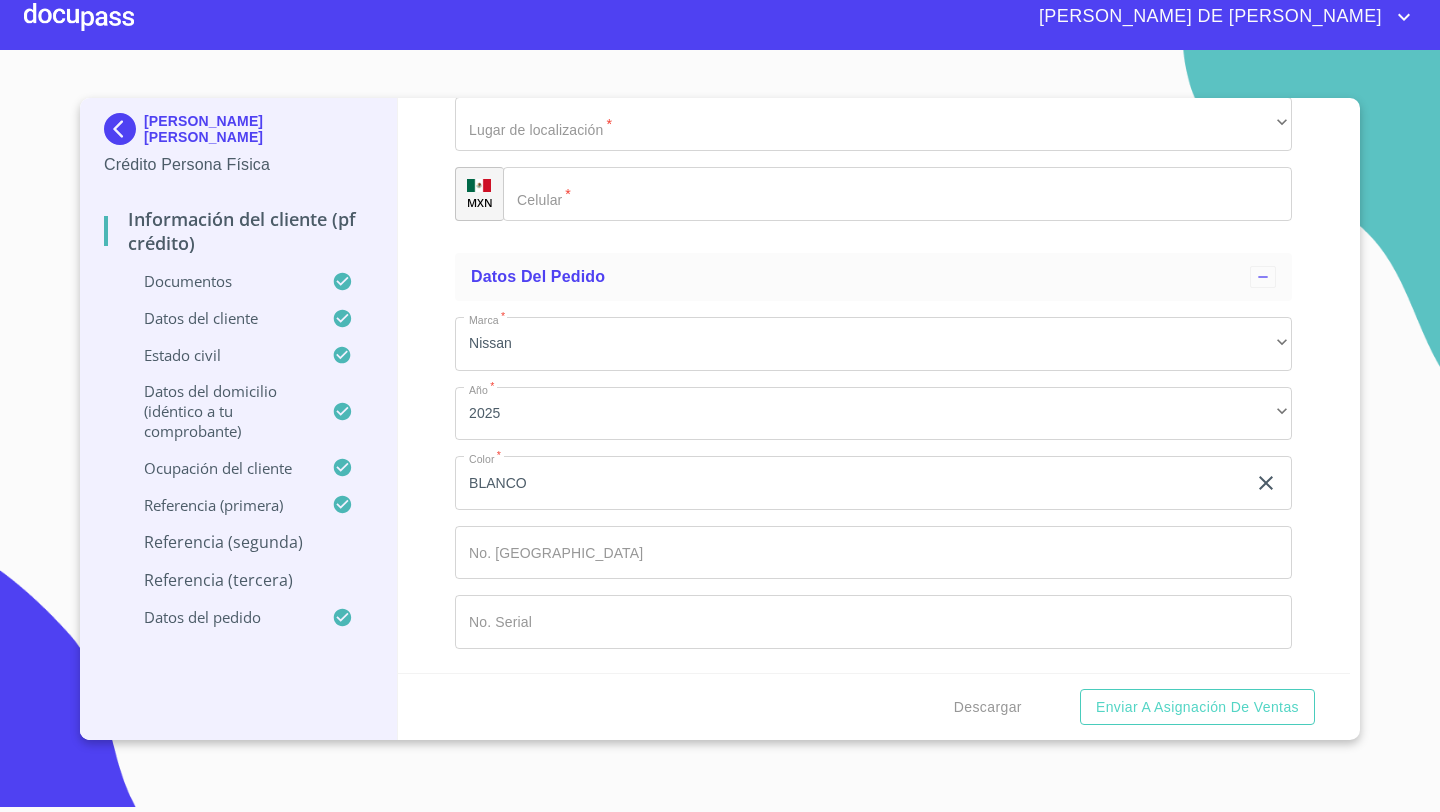 scroll, scrollTop: 10386, scrollLeft: 0, axis: vertical 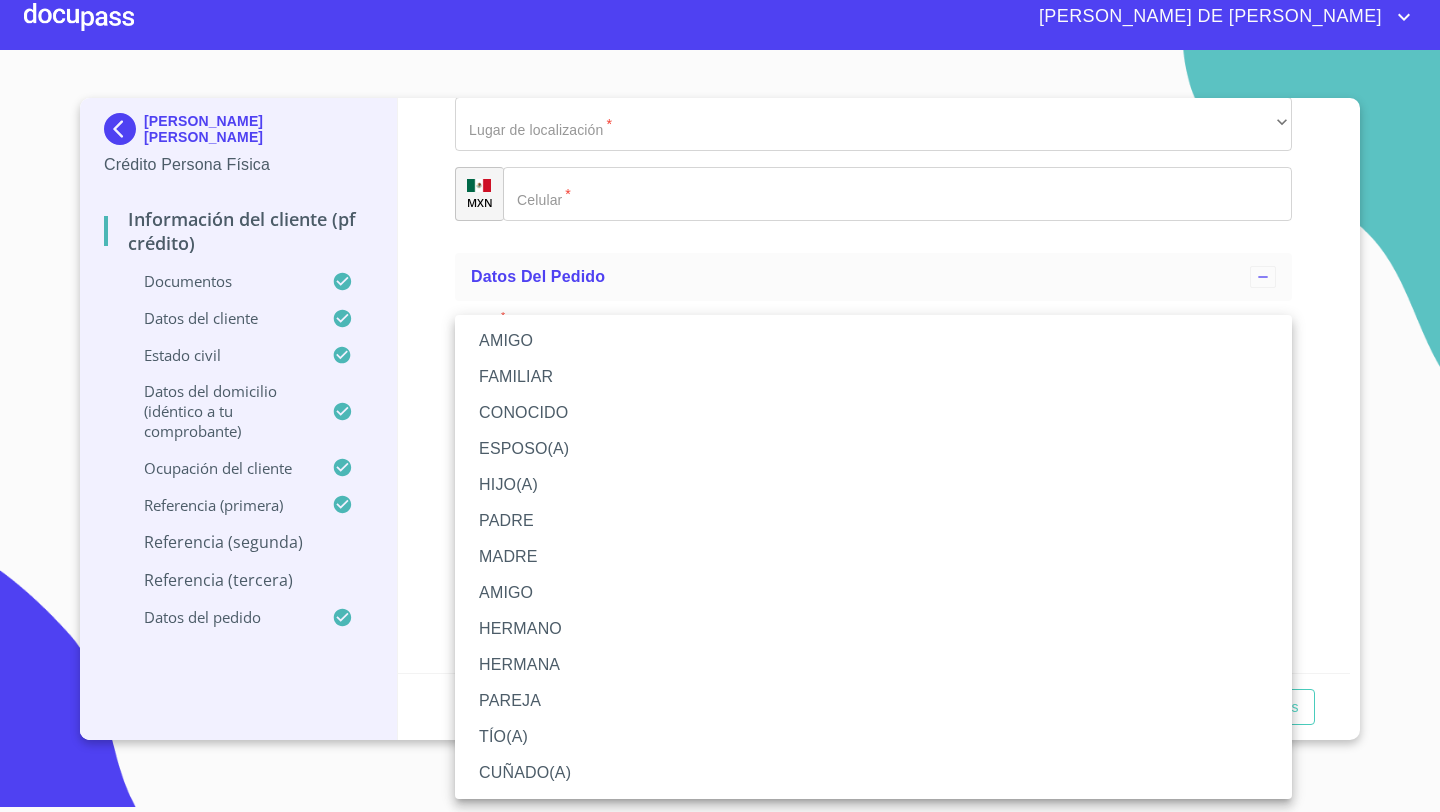 click on "AMIGO" at bounding box center (873, 341) 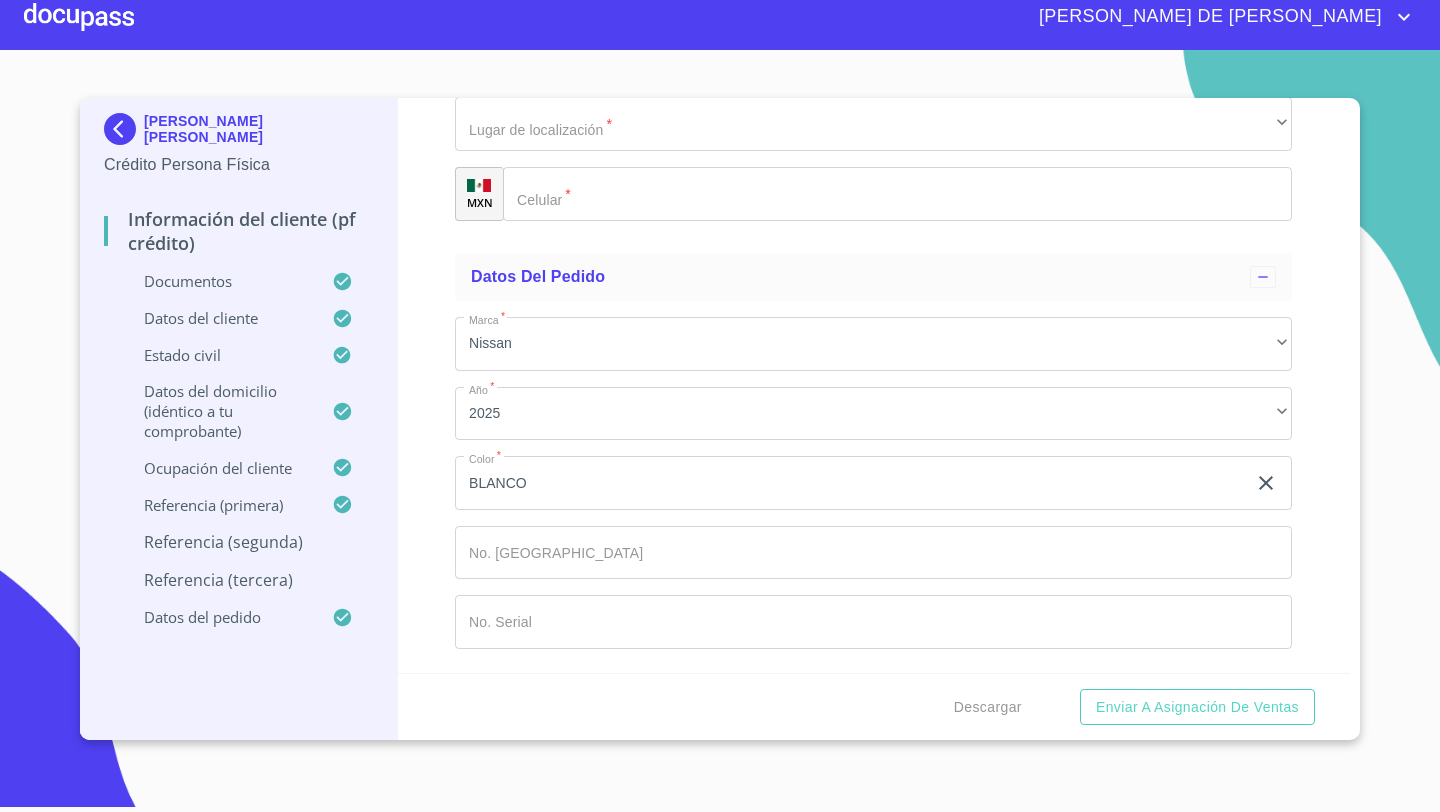 scroll, scrollTop: 10736, scrollLeft: 0, axis: vertical 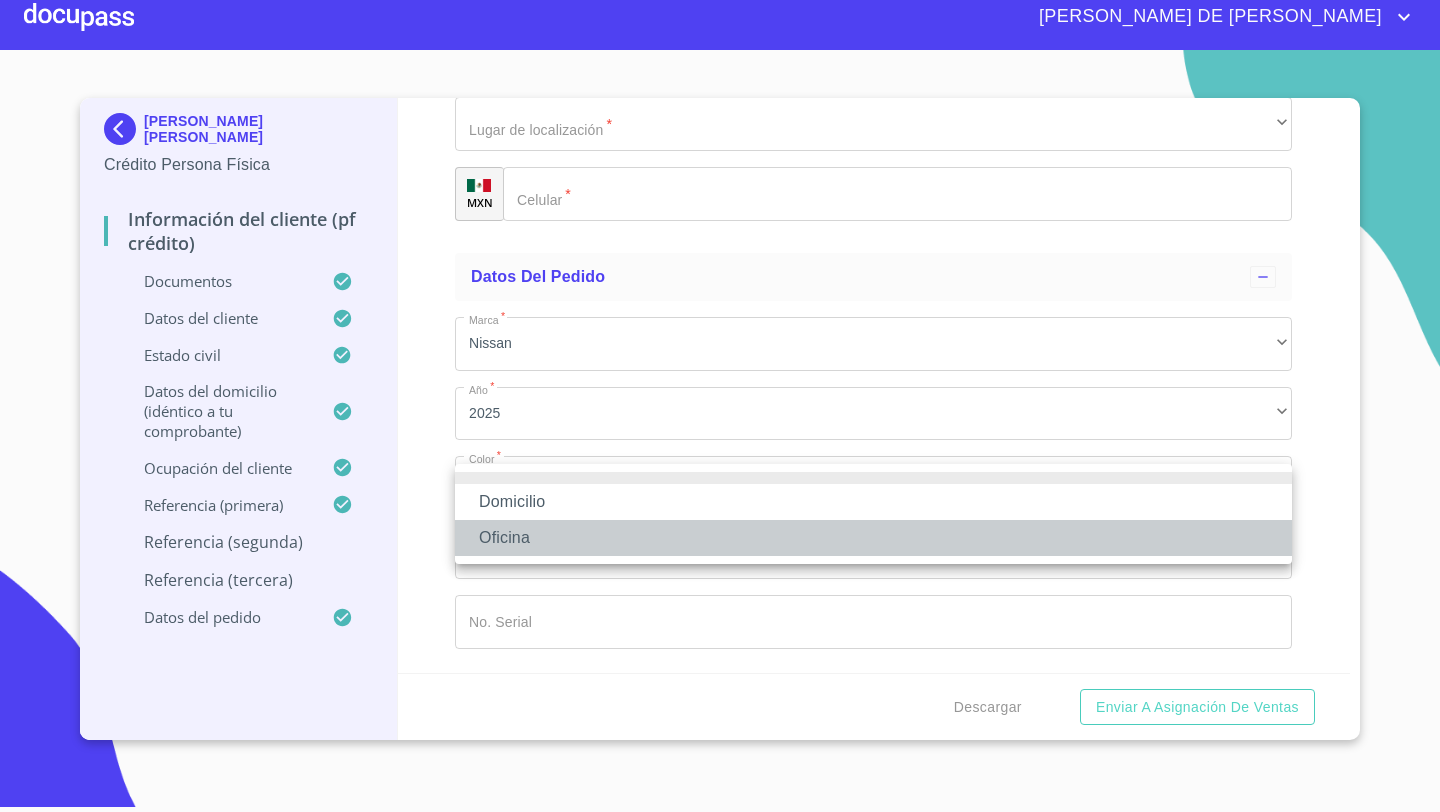click on "Oficina" at bounding box center (873, 538) 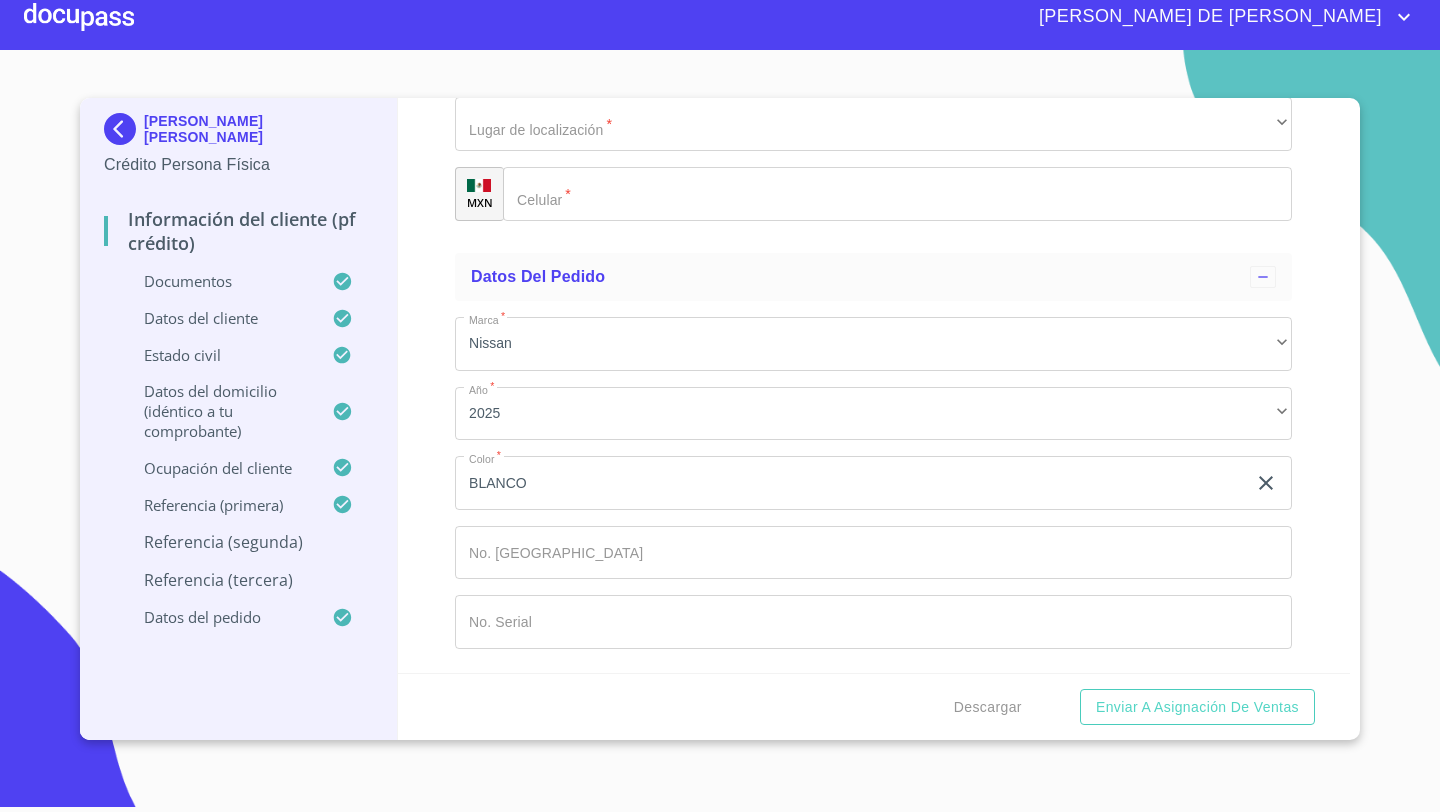 click on "​" at bounding box center [897, -374] 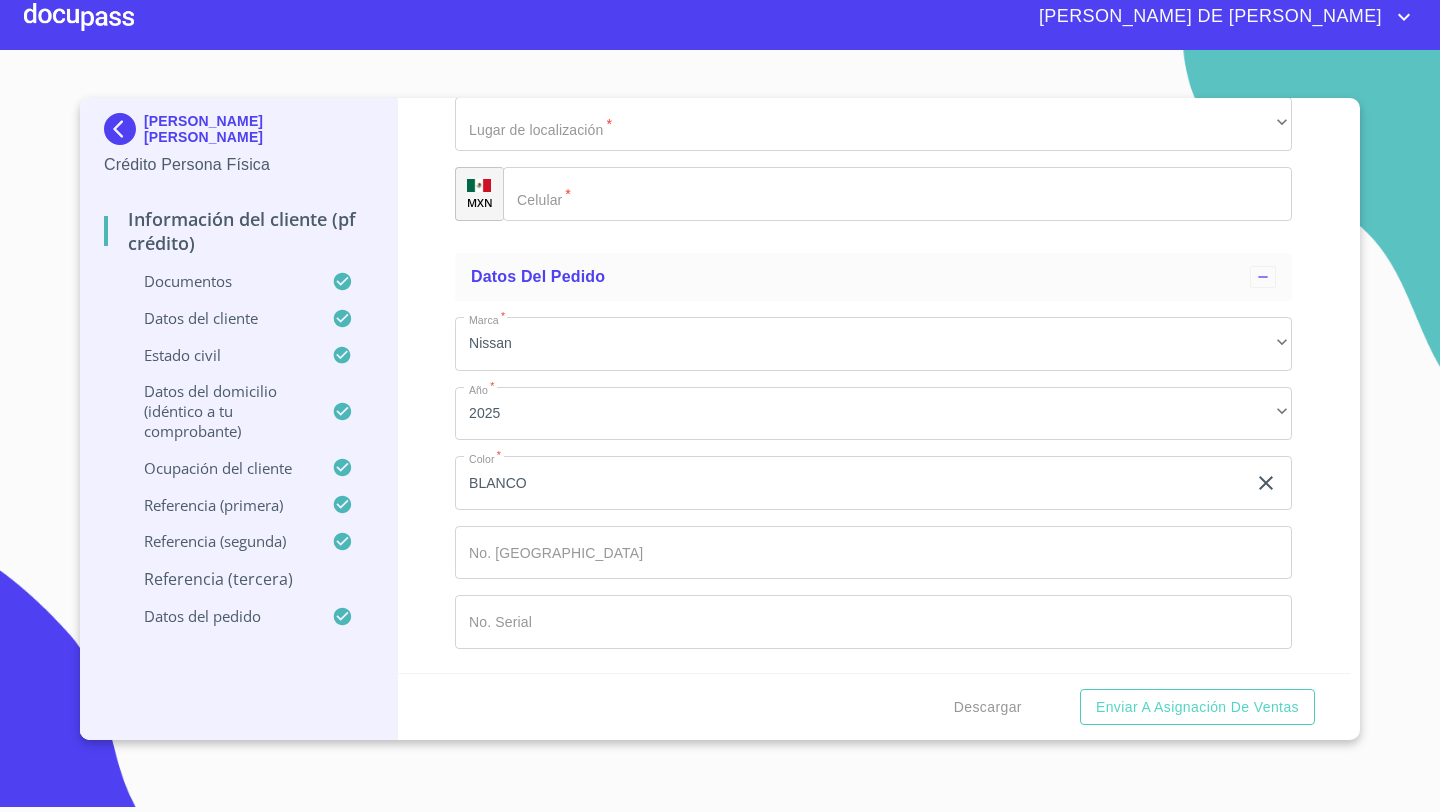 click on "Documento de identificación   *" at bounding box center (873, -224) 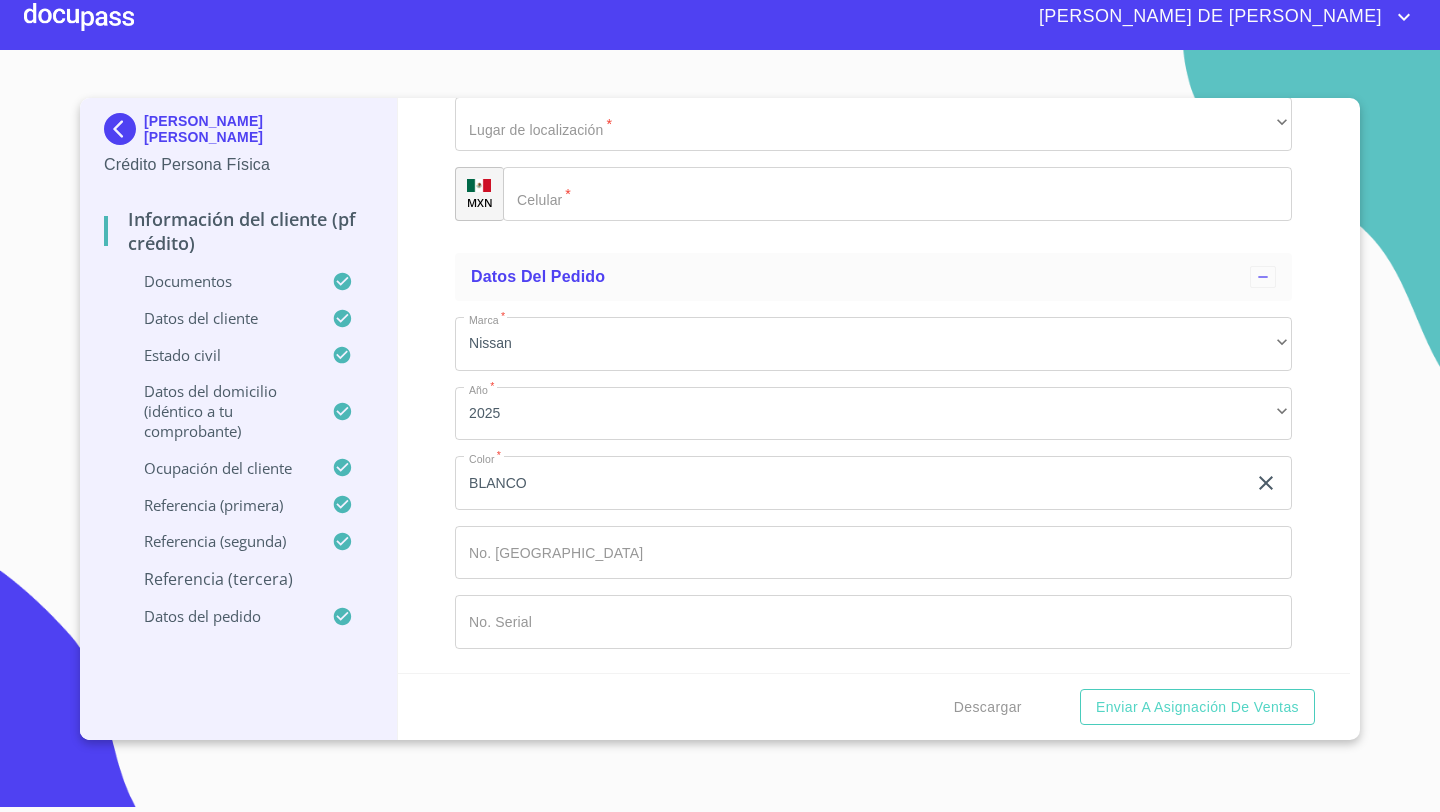 type on "G" 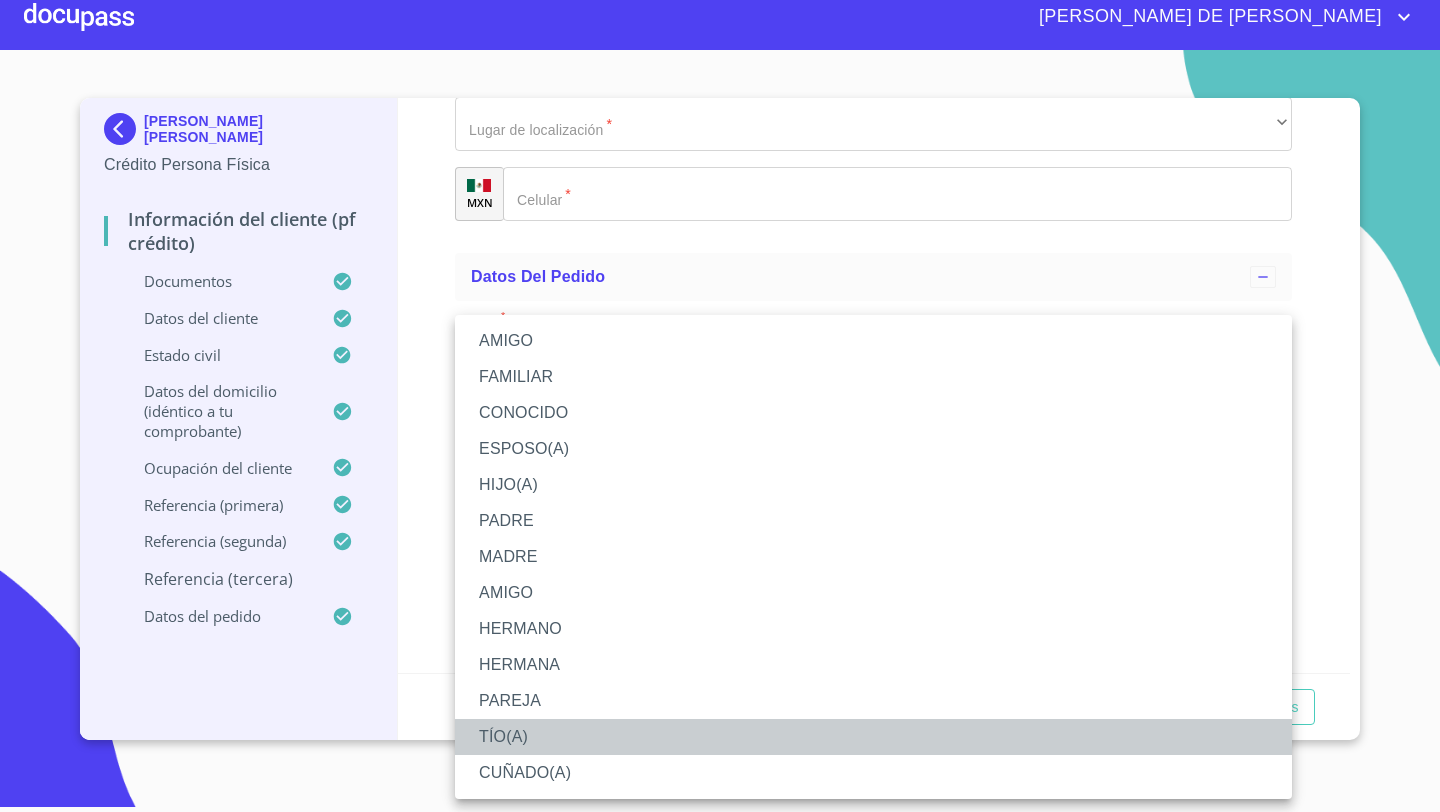 click on "TÍO(A)" at bounding box center [873, 737] 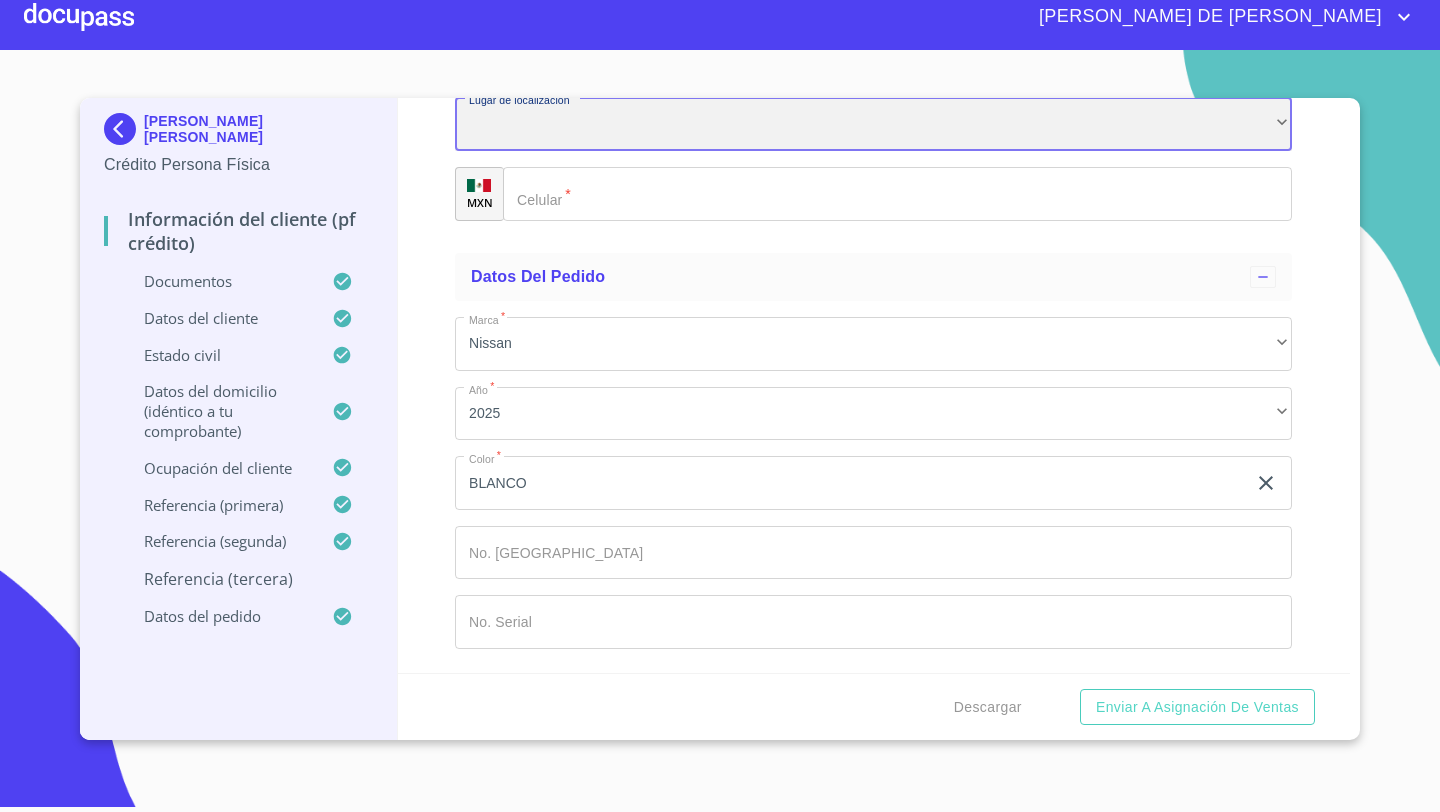 click on "​" at bounding box center [873, 124] 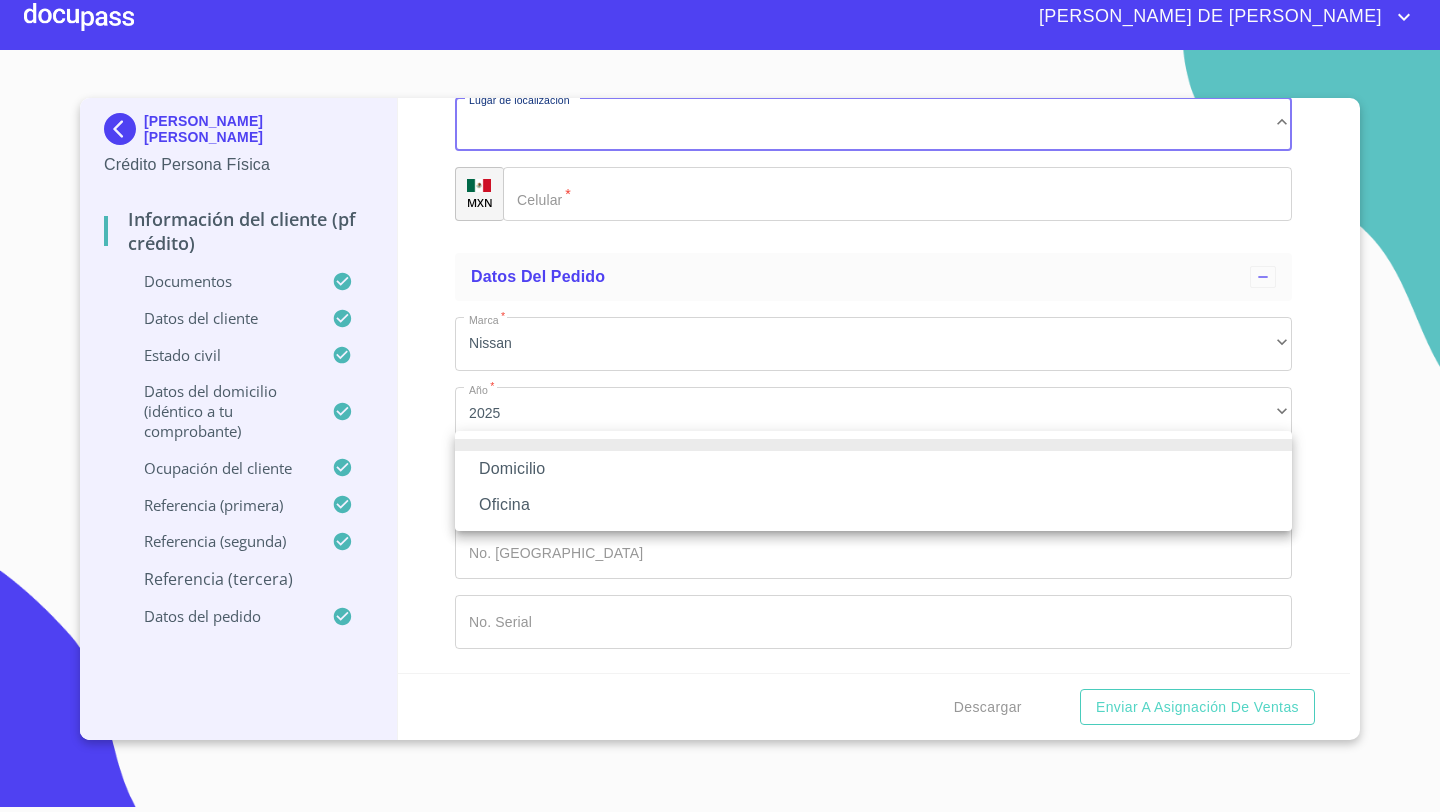 click on "Oficina" at bounding box center (873, 505) 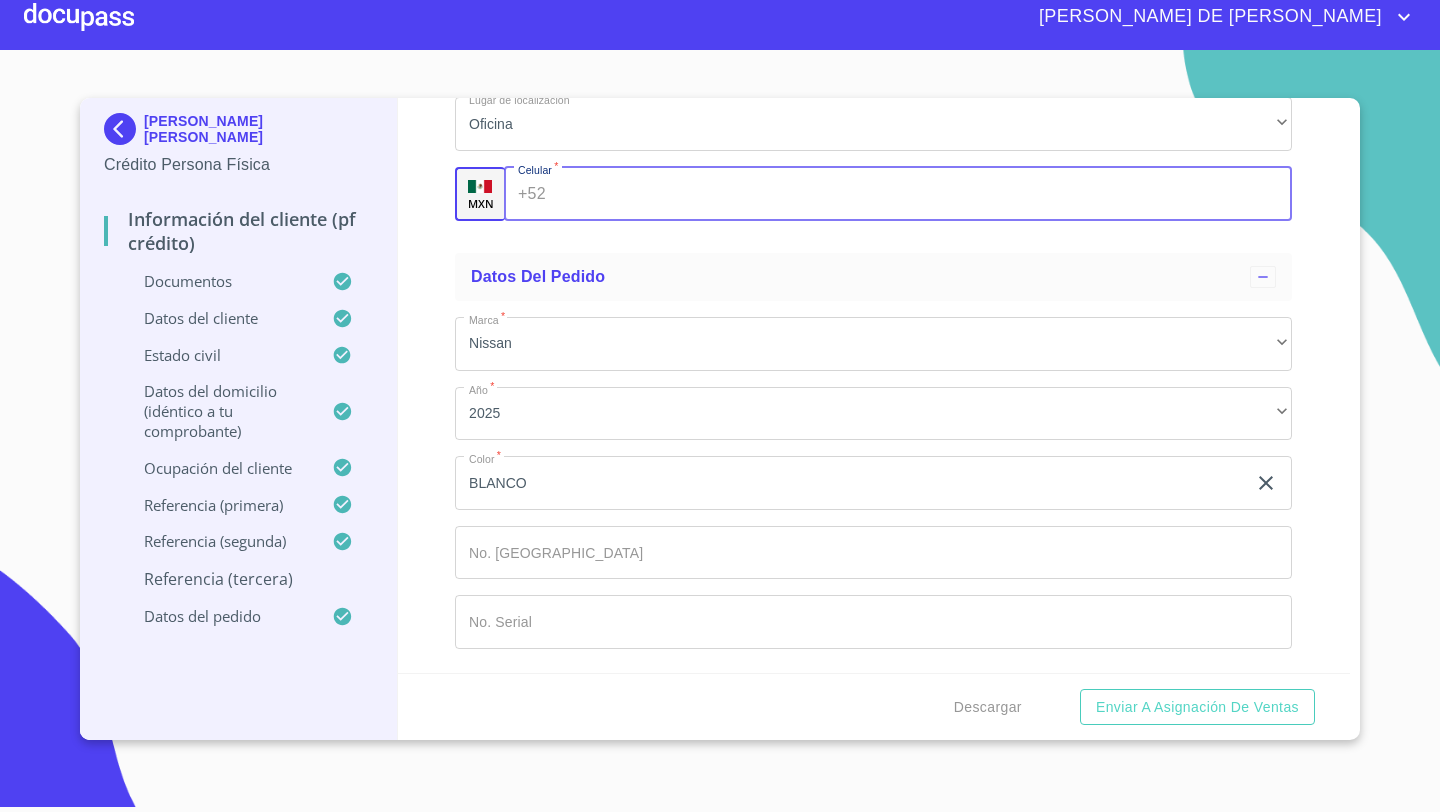 click on "+52 ​" at bounding box center [898, 194] 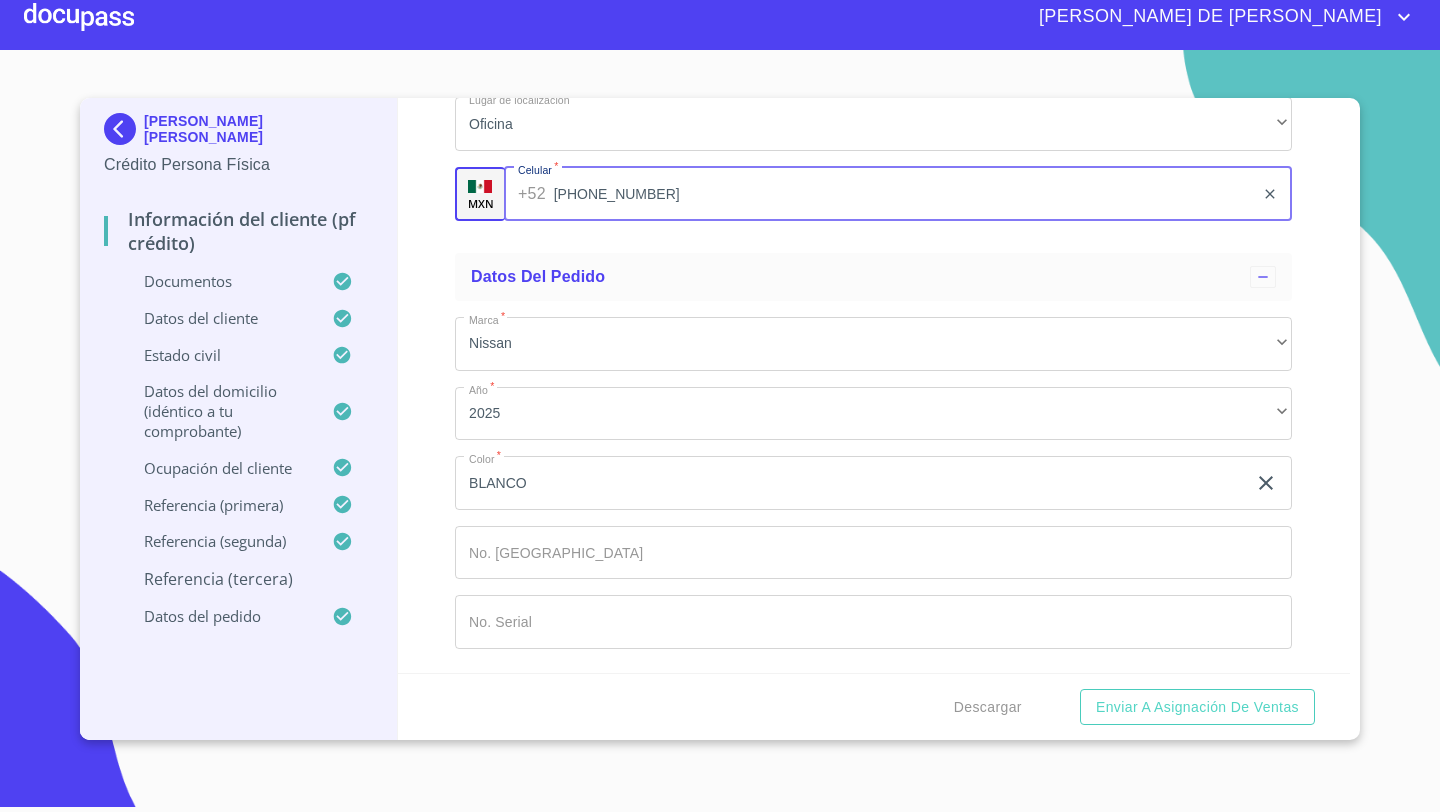 type on "[PHONE_NUMBER]" 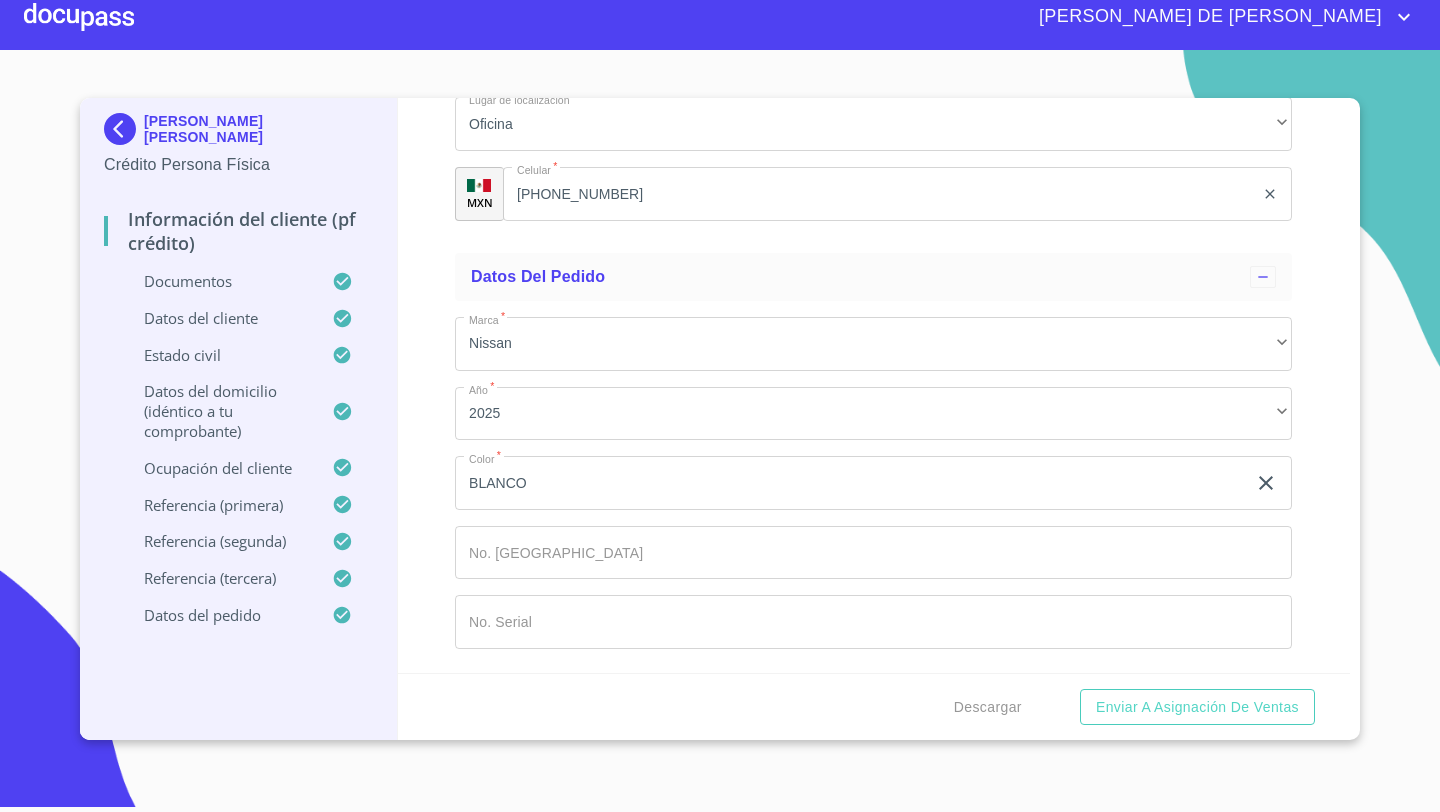 click on "Información del cliente (PF crédito)   Documentos Documento de identificación   * INE ​ Identificación Oficial * Identificación Oficial Identificación Oficial Identificación Oficial Comprobante de Domicilio * Comprobante de Domicilio Comprobante de [PERSON_NAME] de ingresos   * Independiente/Dueño de negocio/Persona Moral ​ Comprobante de Ingresos mes 1 * Comprobante de Ingresos mes 1 Comprobante de Ingresos mes 1 Comprobante de Ingresos mes 2 * Comprobante de Ingresos mes 2 Comprobante de Ingresos mes 2 Comprobante de Ingresos mes 3 * Comprobante de Ingresos mes 3 Comprobante de Ingresos mes 3 CURP * CURP [PERSON_NAME] de situación fiscal Arrastra o selecciona el (los) documento(s) para agregar Datos del cliente Apellido [PERSON_NAME]   * [PERSON_NAME] ​ Apellido Materno   * [PERSON_NAME] ​ Primer nombre   * [PERSON_NAME] [PERSON_NAME] Nombre [PERSON_NAME] ​ Fecha de nacimiento * 23 de may. de [DEMOGRAPHIC_DATA] ​ Nacionalidad   * Mexicana ​ País de nacimiento   * [GEOGRAPHIC_DATA] ​ Estado de nacimiento   * [GEOGRAPHIC_DATA]" at bounding box center (874, 385) 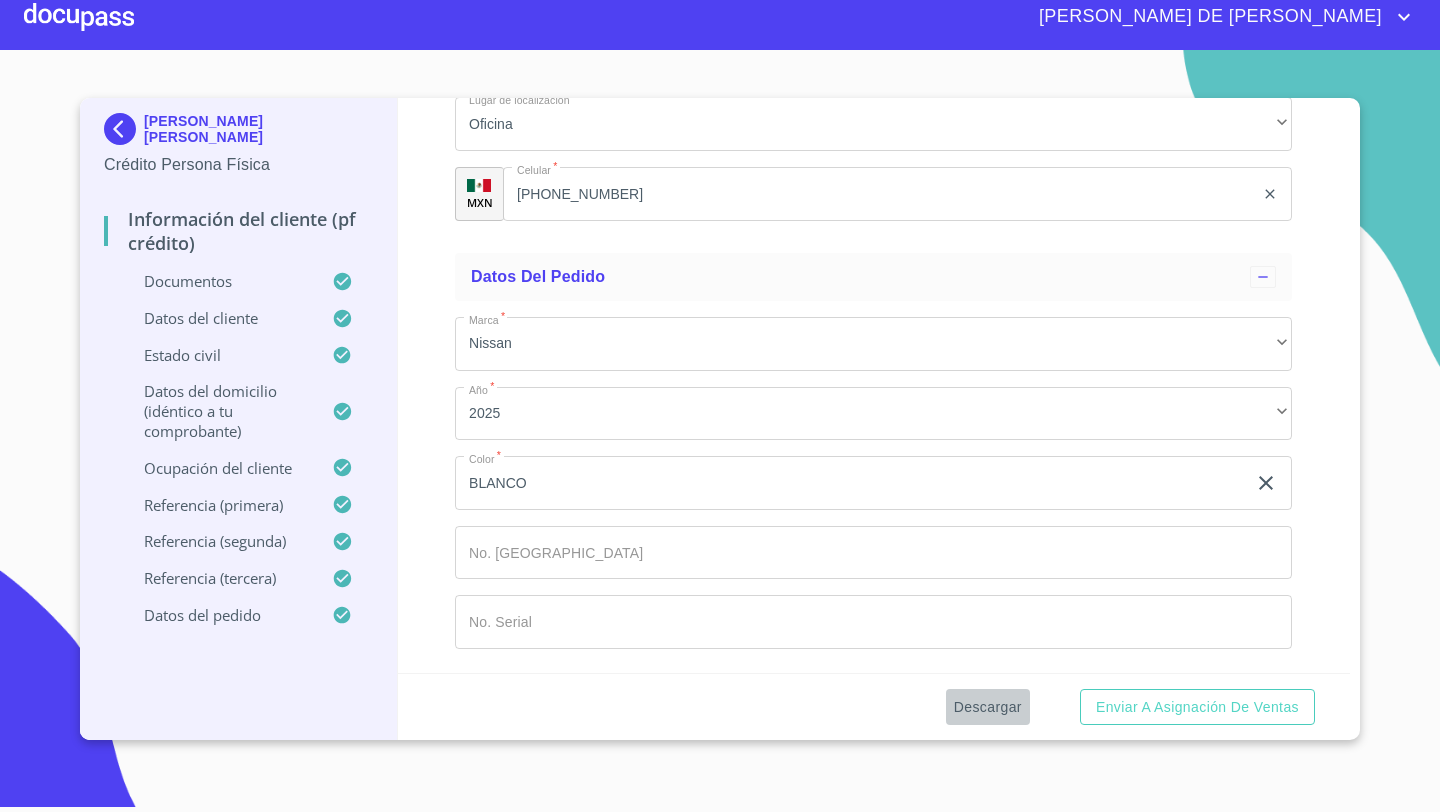 click on "Descargar" at bounding box center [988, 707] 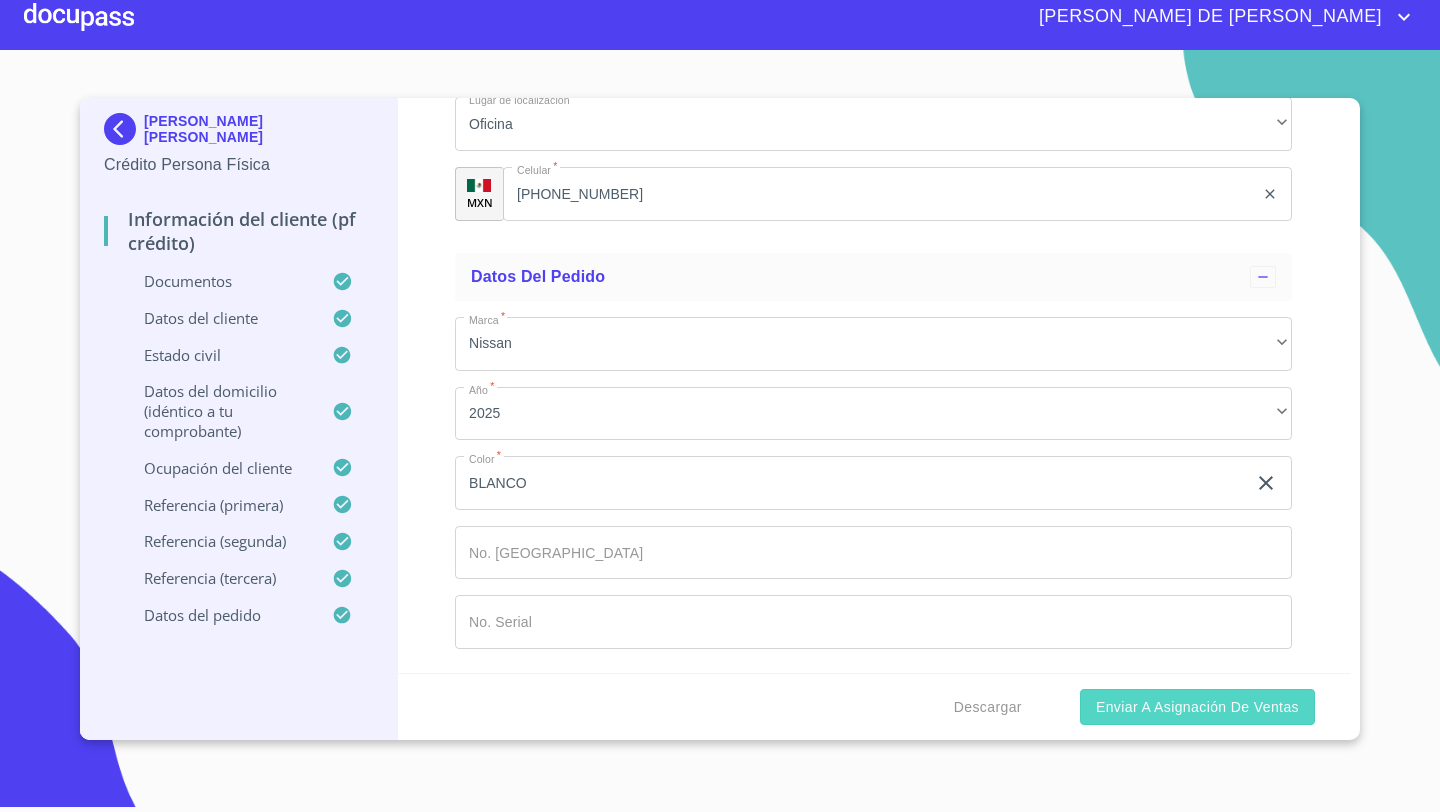 click on "Enviar a Asignación de Ventas" at bounding box center [1197, 707] 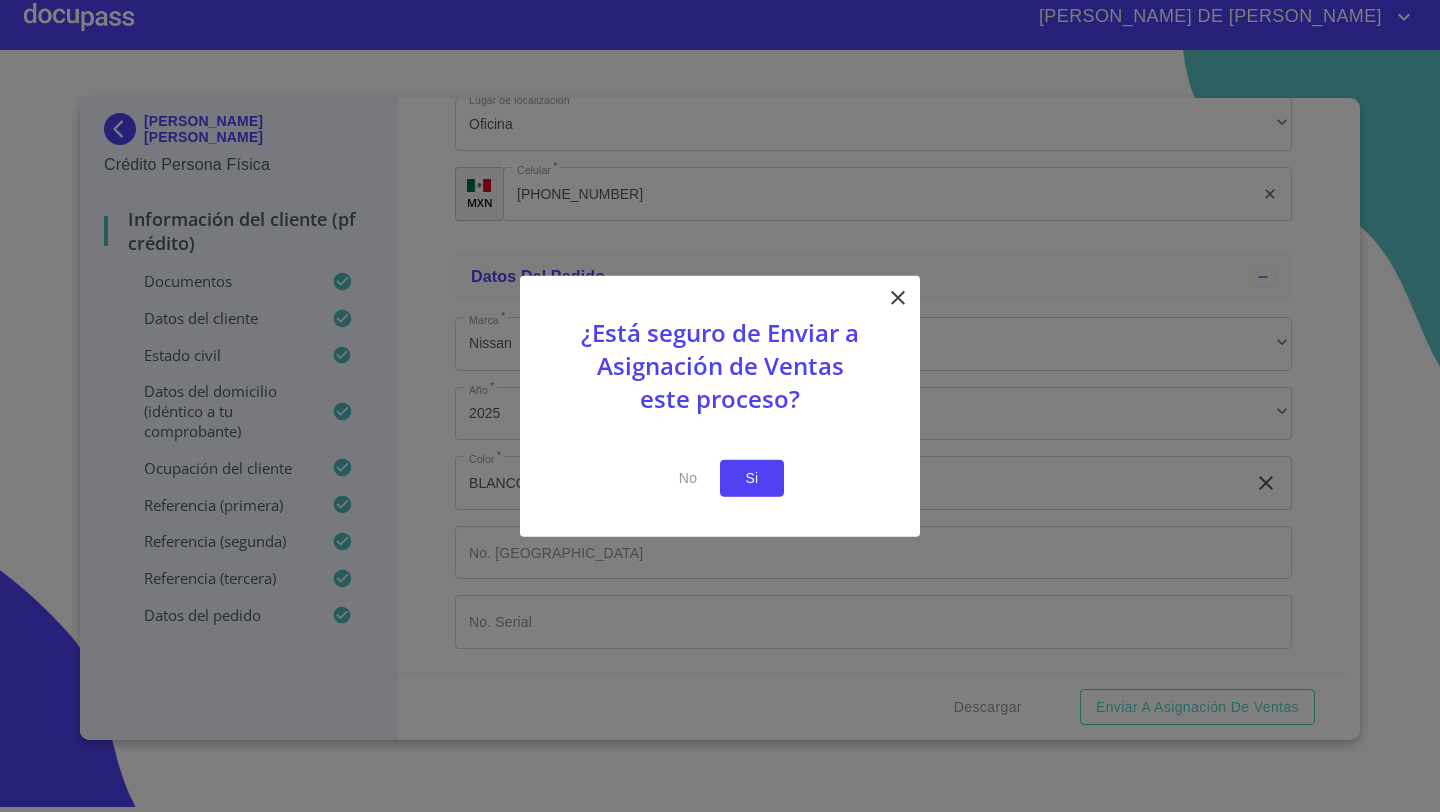 click on "Si" at bounding box center [752, 478] 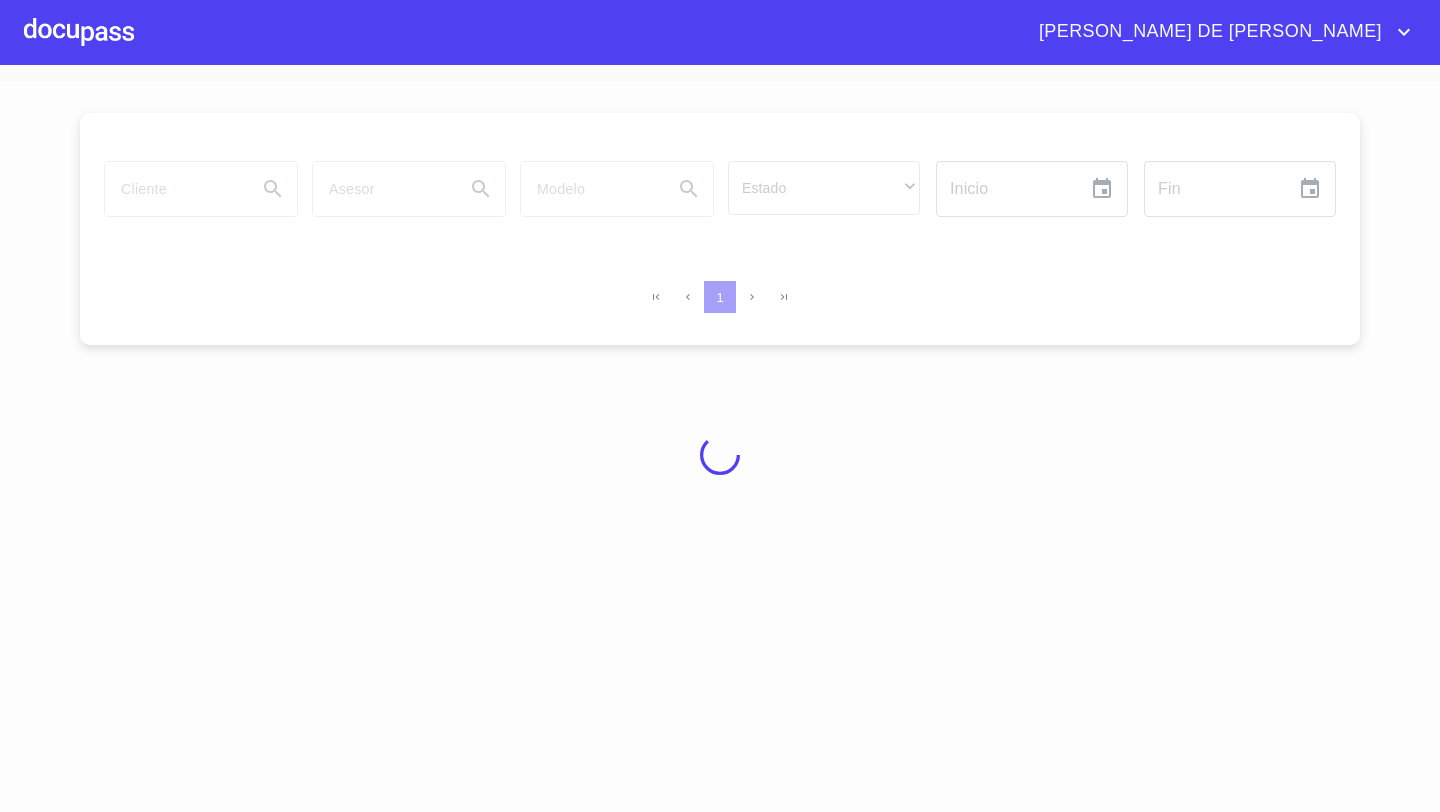 scroll, scrollTop: 0, scrollLeft: 0, axis: both 